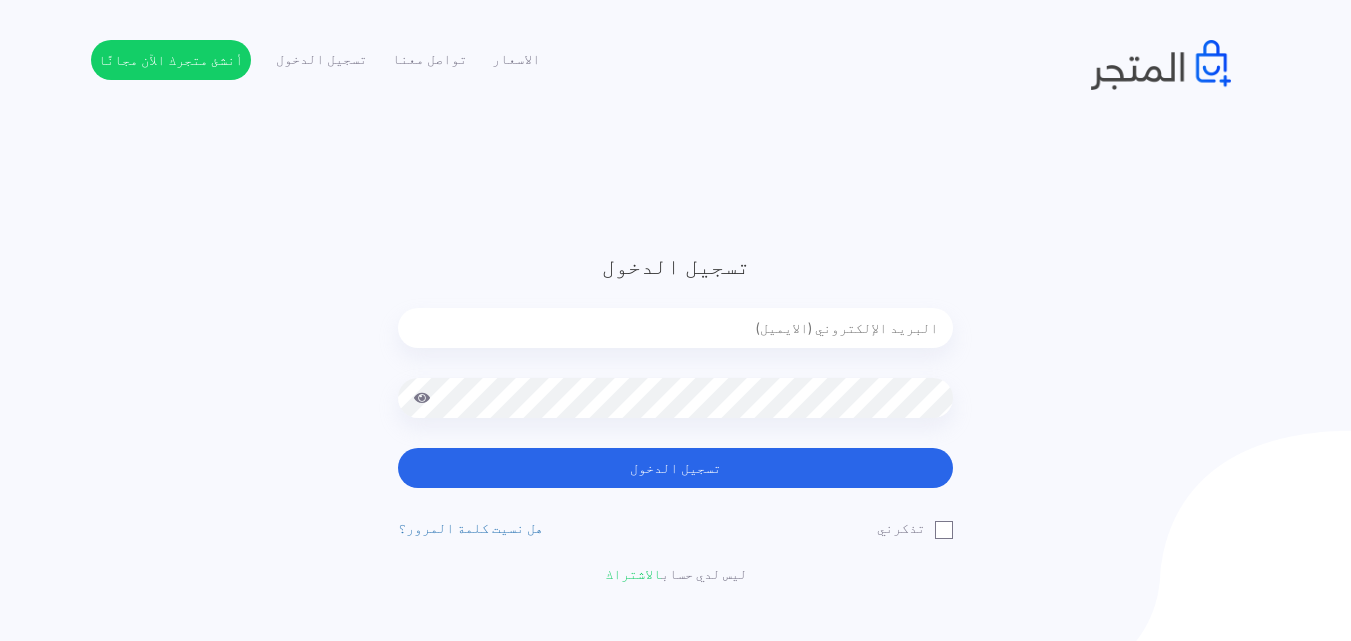 scroll, scrollTop: 0, scrollLeft: 0, axis: both 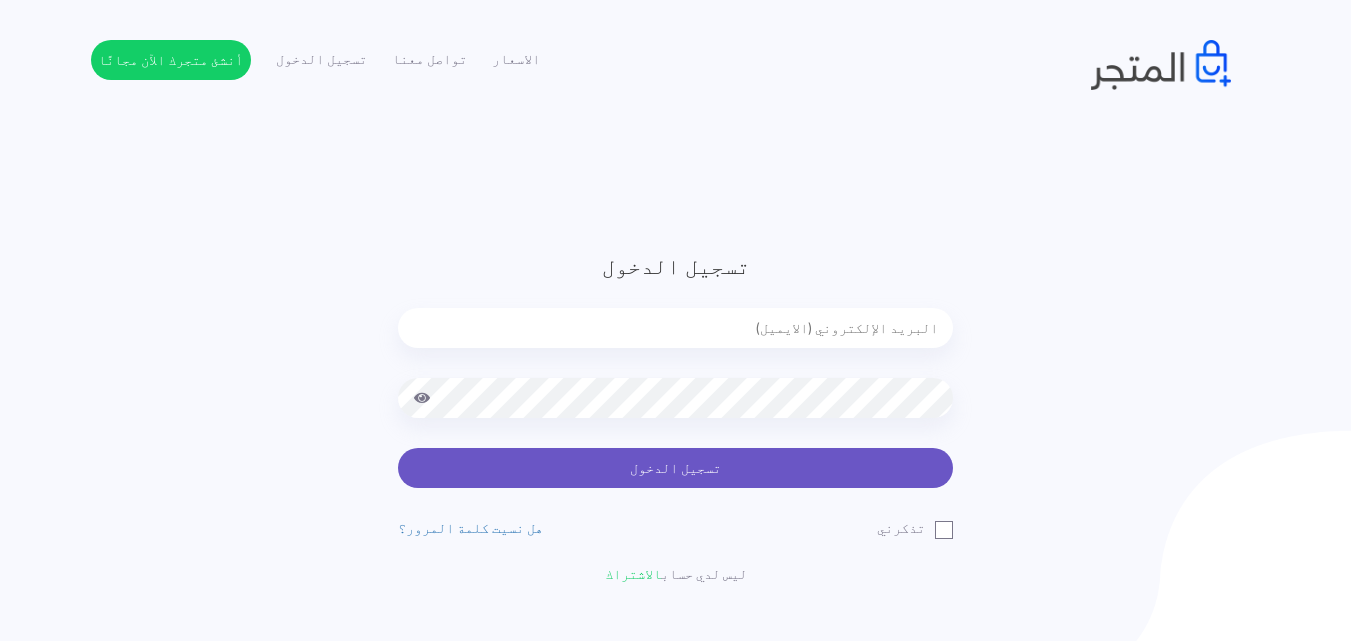 type on "[EMAIL]" 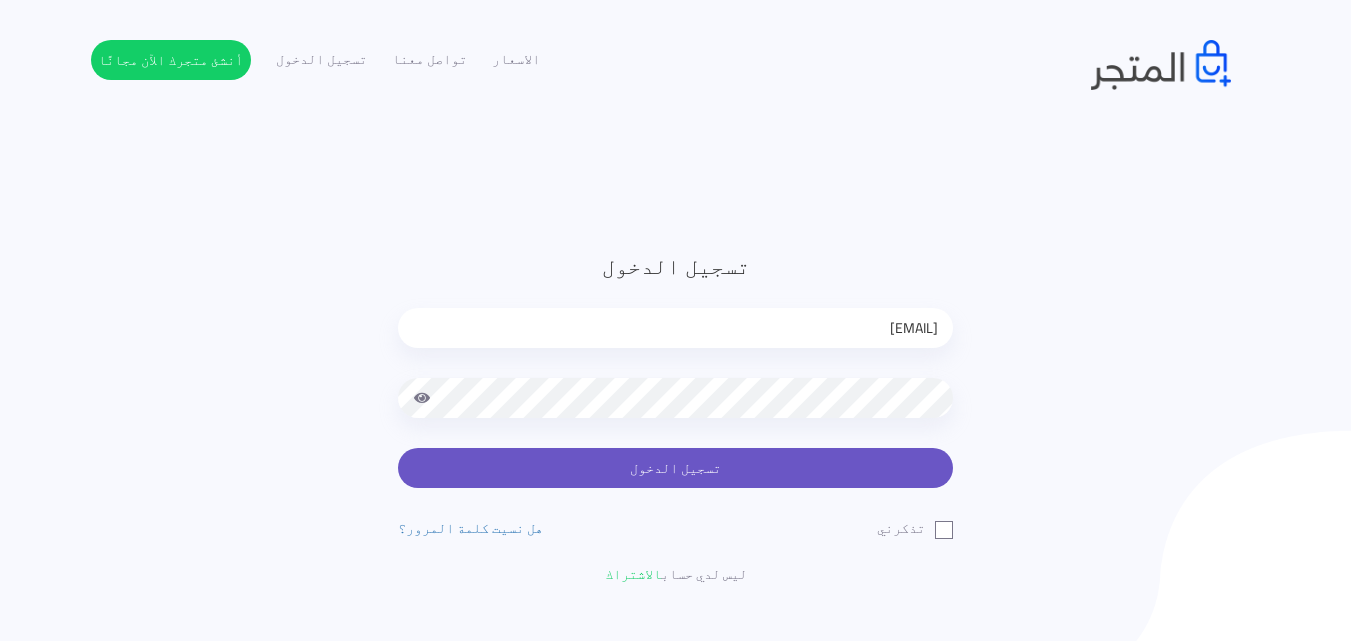 click on "تسجيل الدخول" at bounding box center (675, 468) 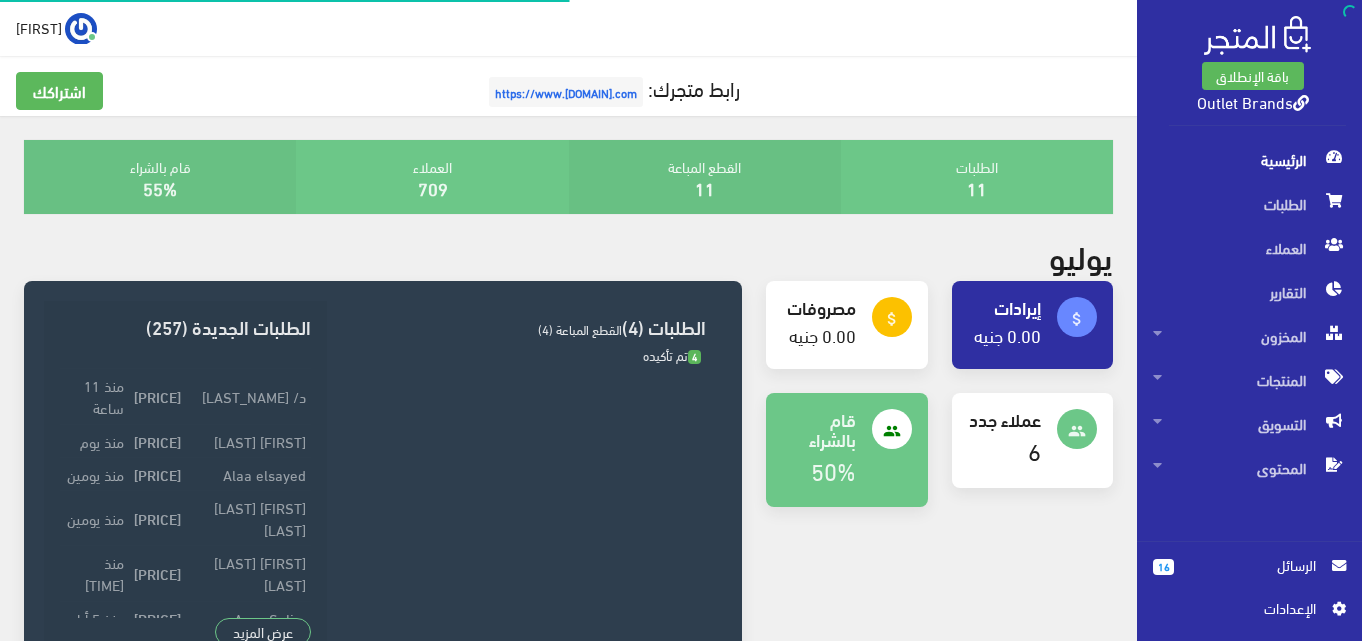 scroll, scrollTop: 0, scrollLeft: 0, axis: both 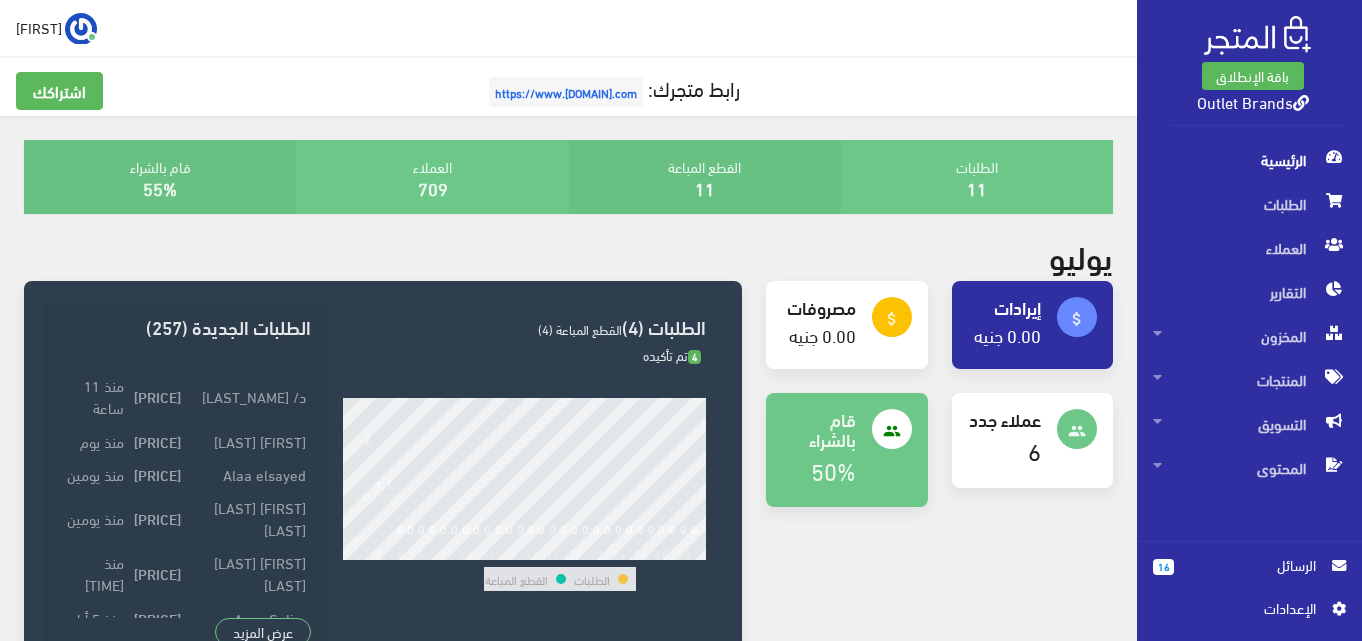 click on "الرئيسية" at bounding box center [1249, 160] 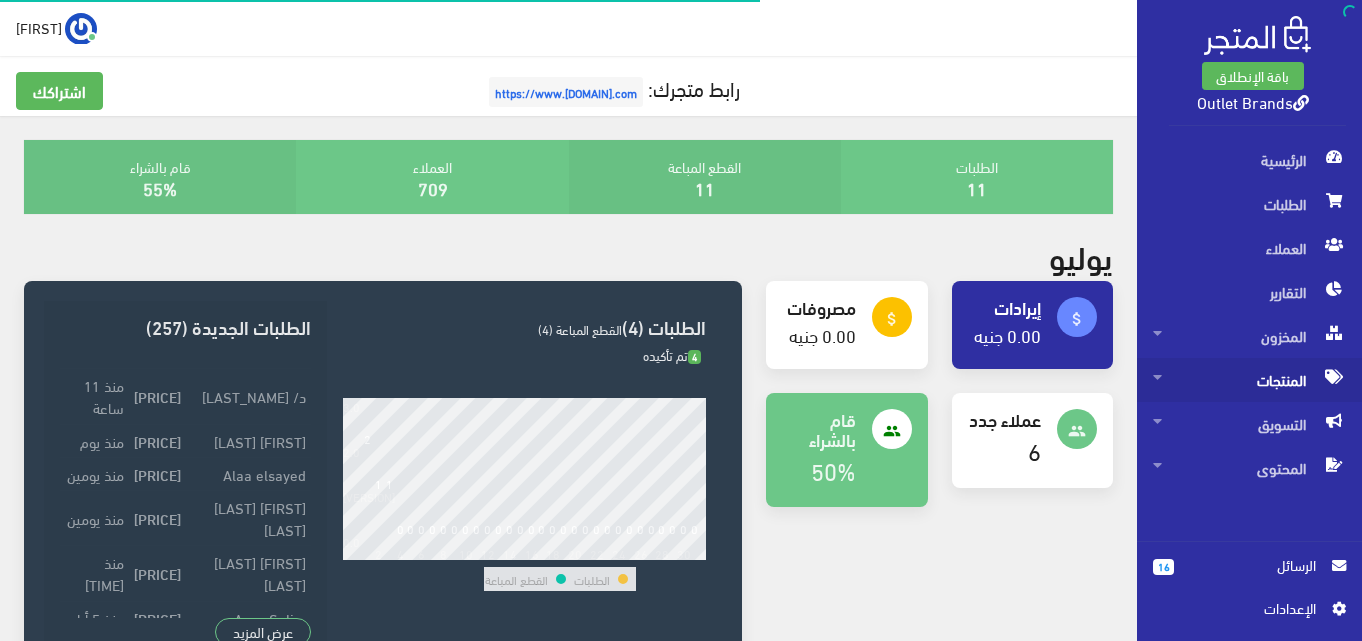 click on "المنتجات" at bounding box center [1249, 380] 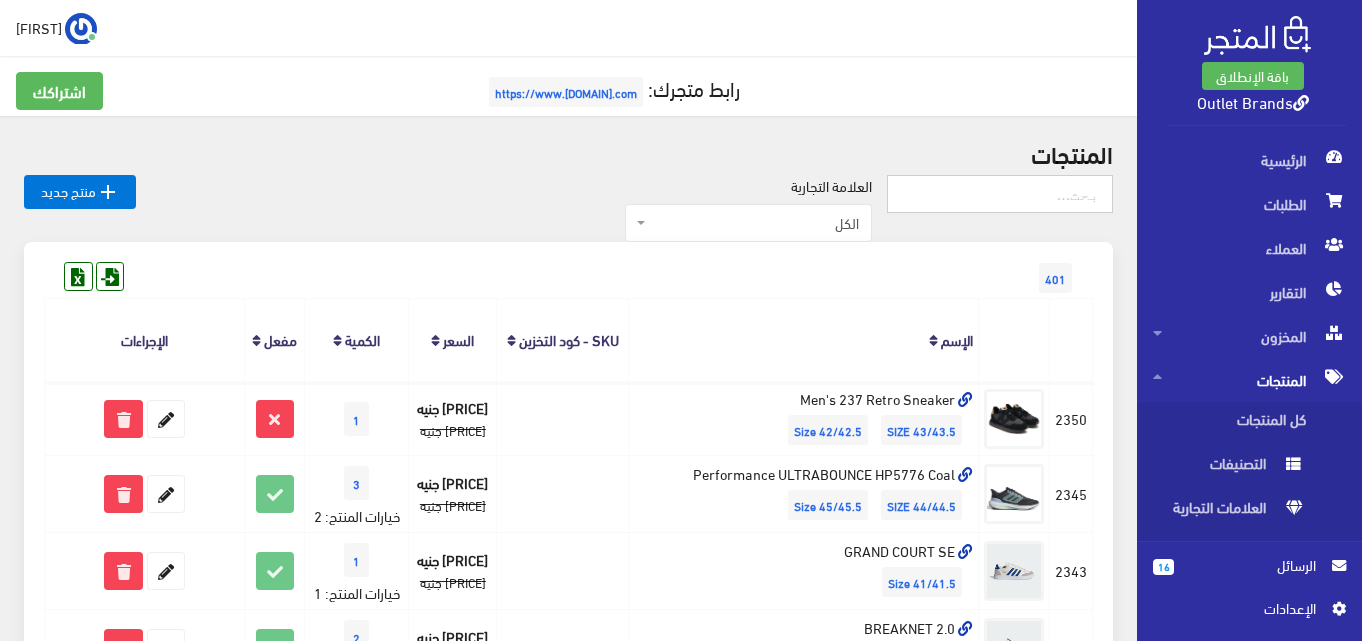 click at bounding box center (1000, 194) 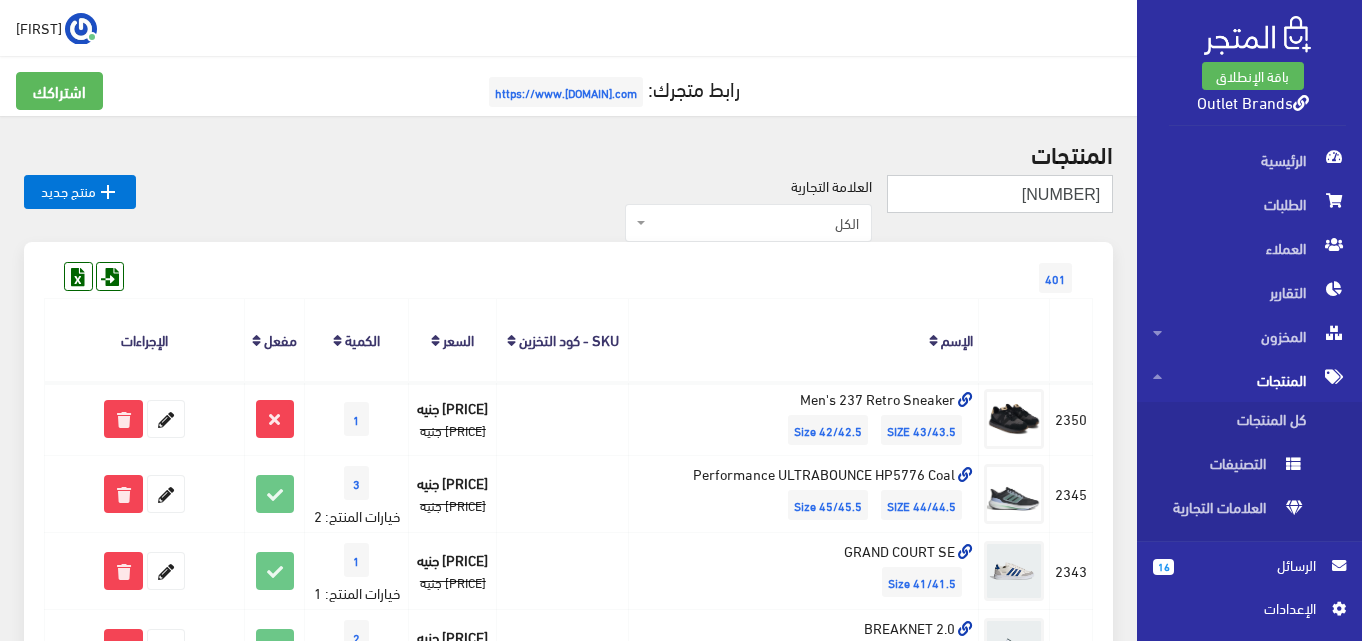 type on "395203" 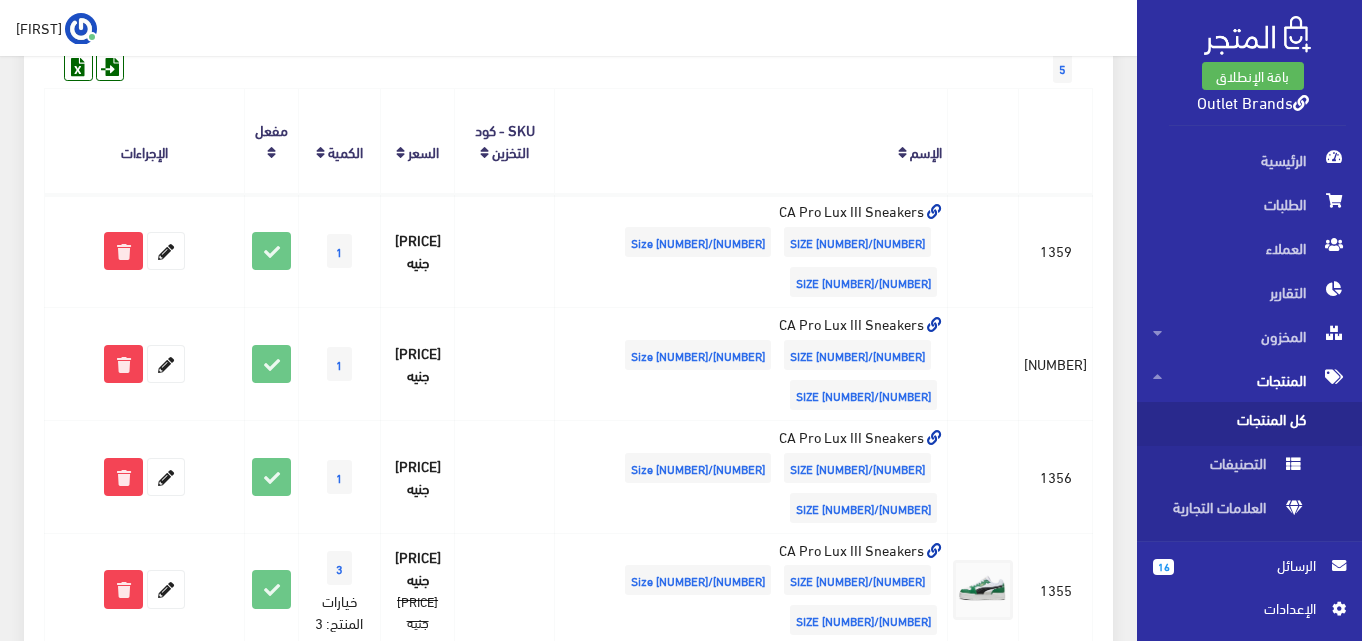 scroll, scrollTop: 291, scrollLeft: 0, axis: vertical 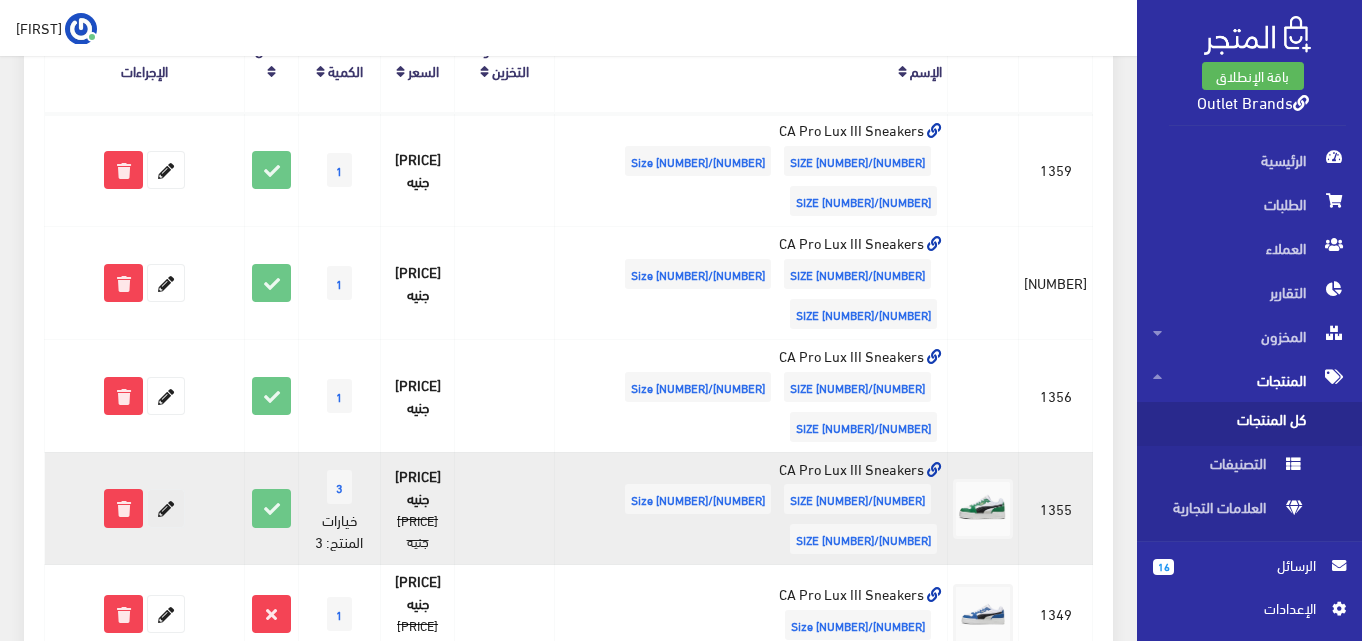 click at bounding box center [166, 508] 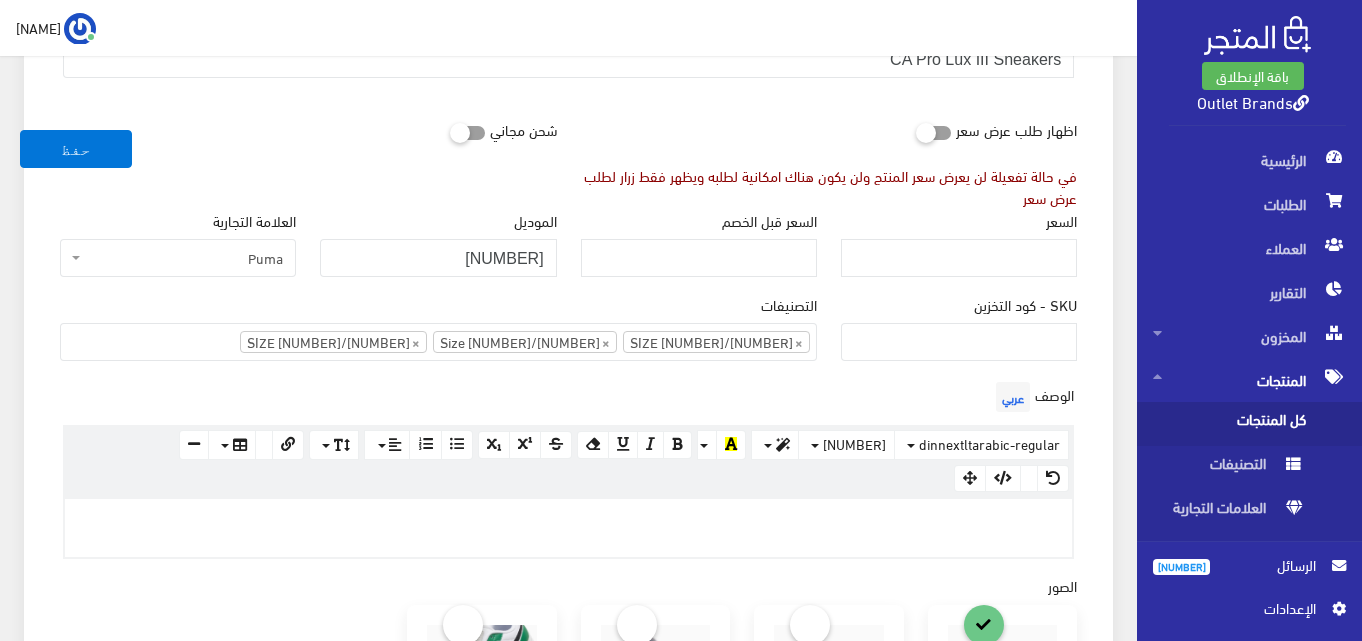 scroll, scrollTop: 360, scrollLeft: 0, axis: vertical 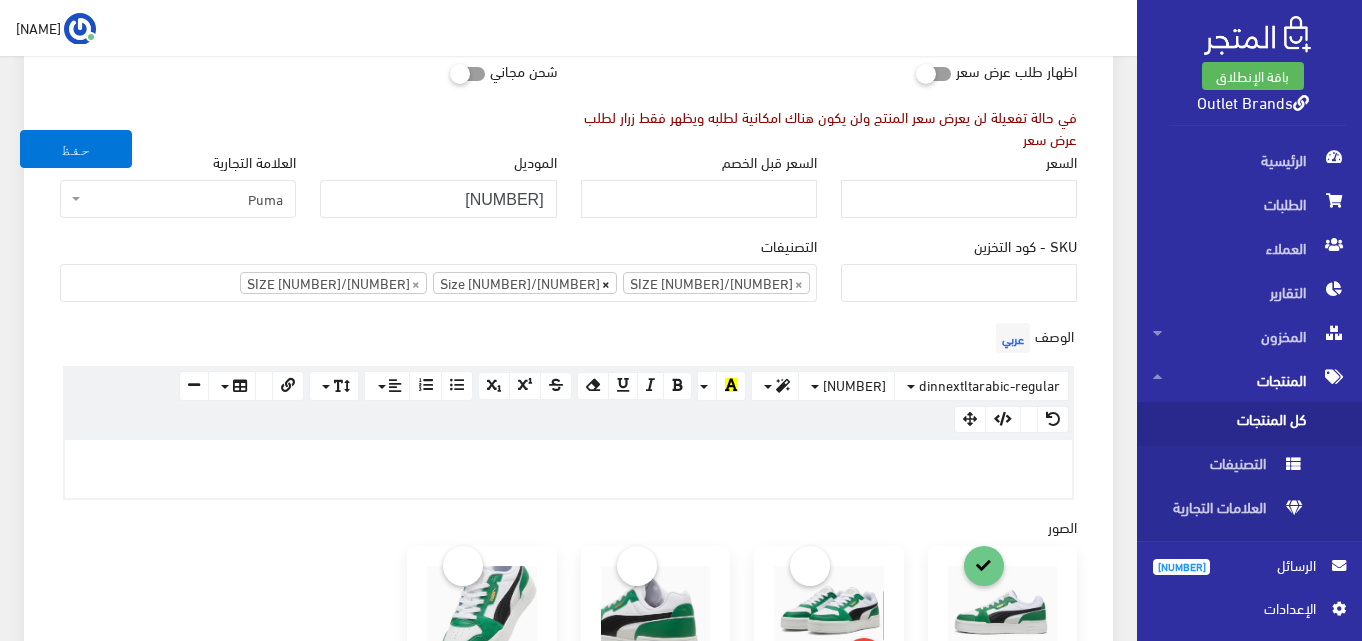 click on "×" at bounding box center [799, 283] 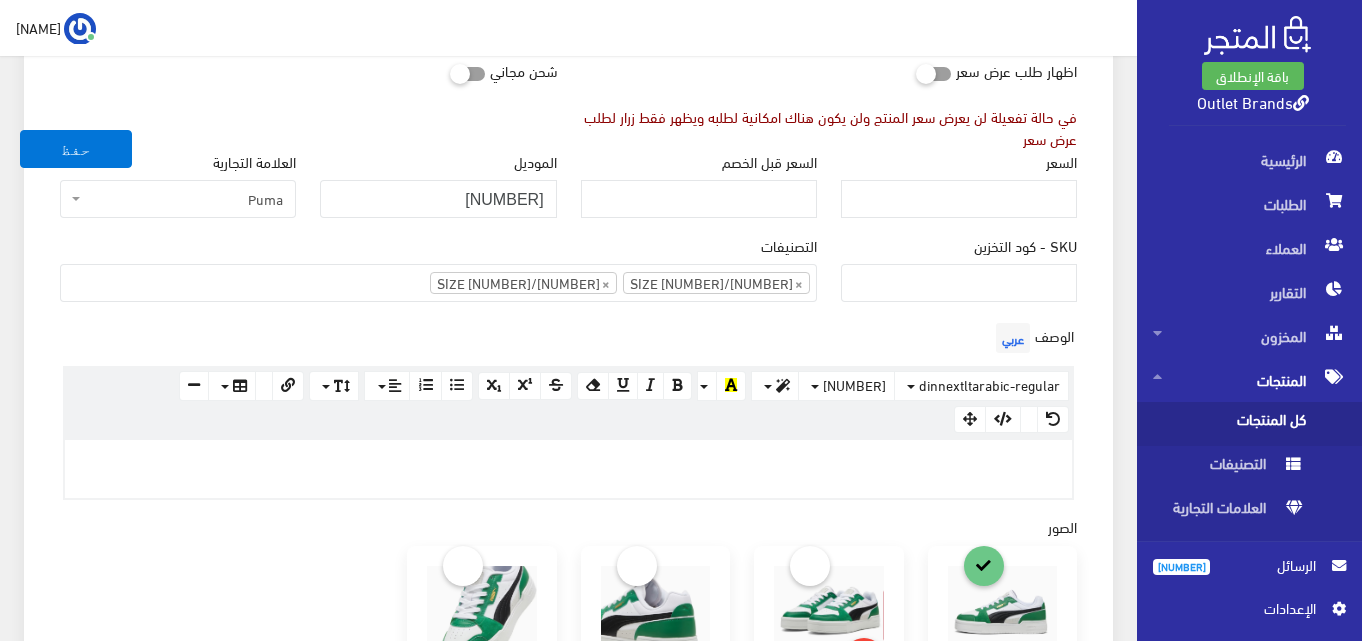 click on "الوصف  عربي
<p><br></p> × Insert Image Select from files Image URL Insert Image × Insert Link Text to display To what URL should this link go? http://  Open in new window Insert Link Close Keyboard shortcuts Action Ctrl + Z Undo Ctrl + Shift + Z Redo Ctrl + ] Indent Ctrl + [ Outdent Ctrl + ENTER Insert Horizontal Rule Text formatting Ctrl + B Bold Ctrl + I Italic Ctrl + U Underline Ctrl + \ Remove Font Style Document Style Ctrl + NUM0 Normal Ctrl + NUM1 Header 1 Ctrl + NUM2 Header 2 Ctrl + NUM3 Header 3 Ctrl + NUM4 Header 4 Ctrl + NUM5 Header 5 Ctrl + NUM6 Header 6 Paragraph formatting Ctrl + Shift + L Align left Ctrl + Shift + E Align center Ctrl + Shift + R Align right Ctrl + Shift + J Justify full Ctrl + Shift + NUM7 Ordered list Ctrl + Shift + NUM8 Unordered list Summernote 0.6.16  ·  Project  ·  Issues dinnextltarabic-regular    Arial  Arial Black  Comic Sans MS  Courier New  Helvetica  Impact  Tahoma  Times New Roman  Verdana 14    8  9  10  11  12  14" at bounding box center [568, -16] 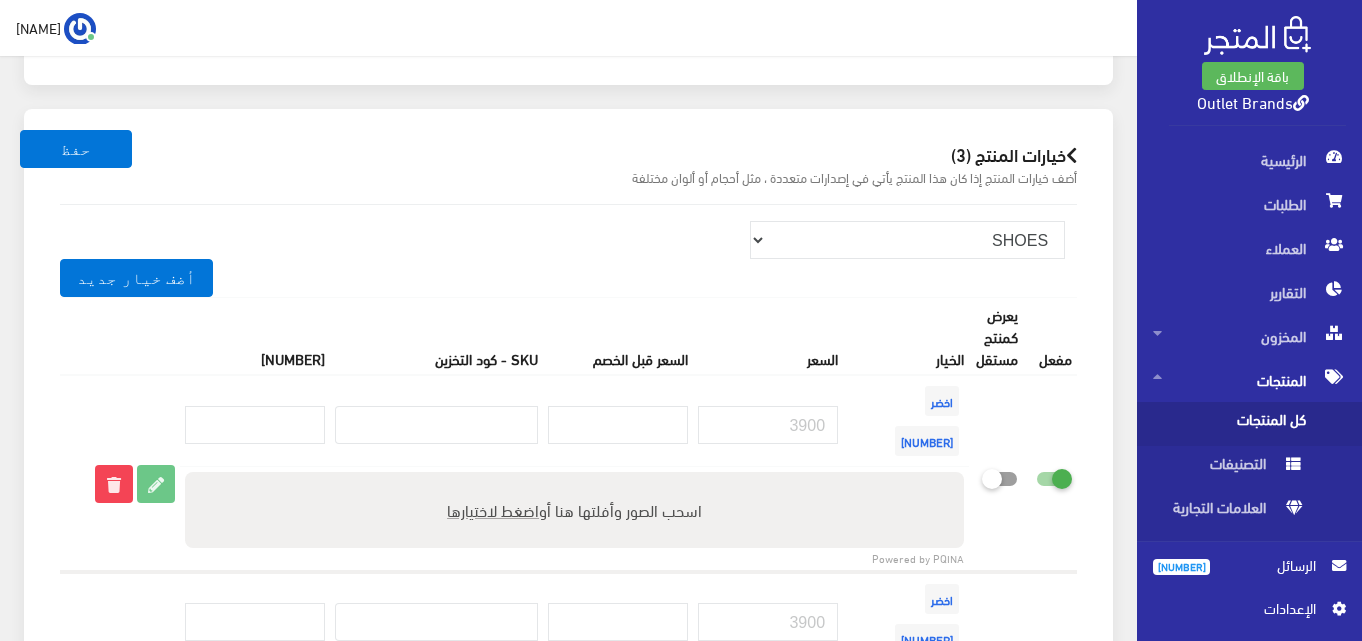 scroll, scrollTop: 1640, scrollLeft: 0, axis: vertical 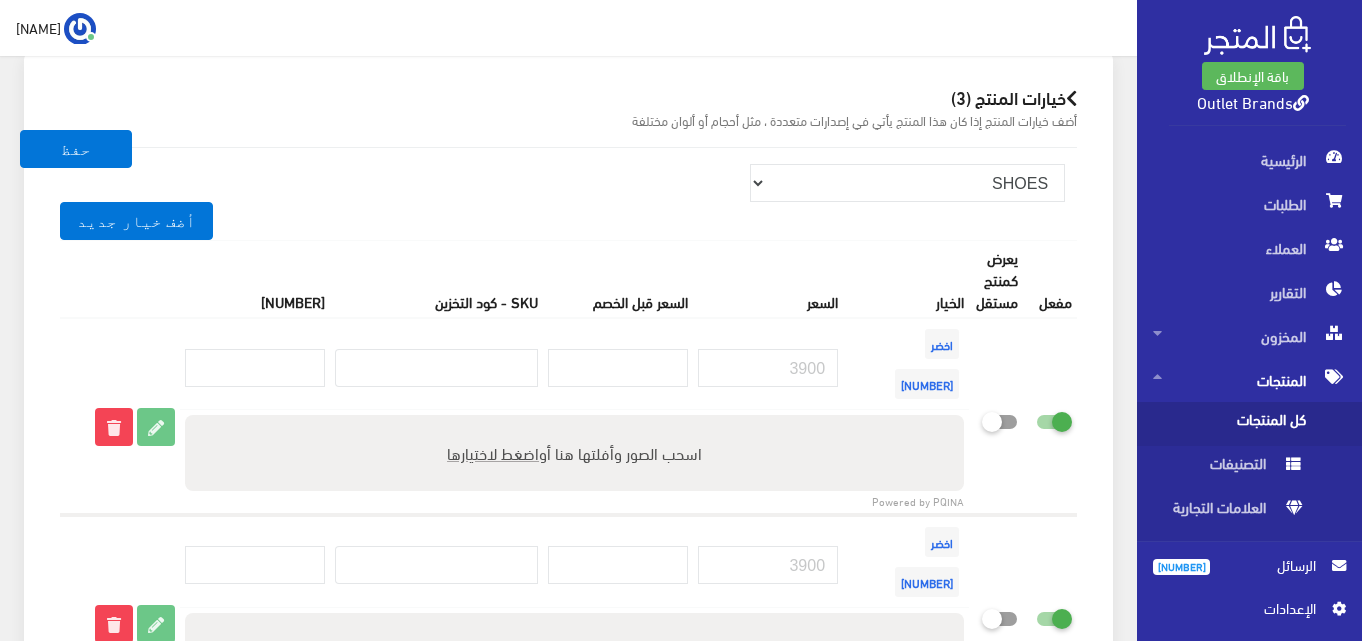 click at bounding box center (120, 416) 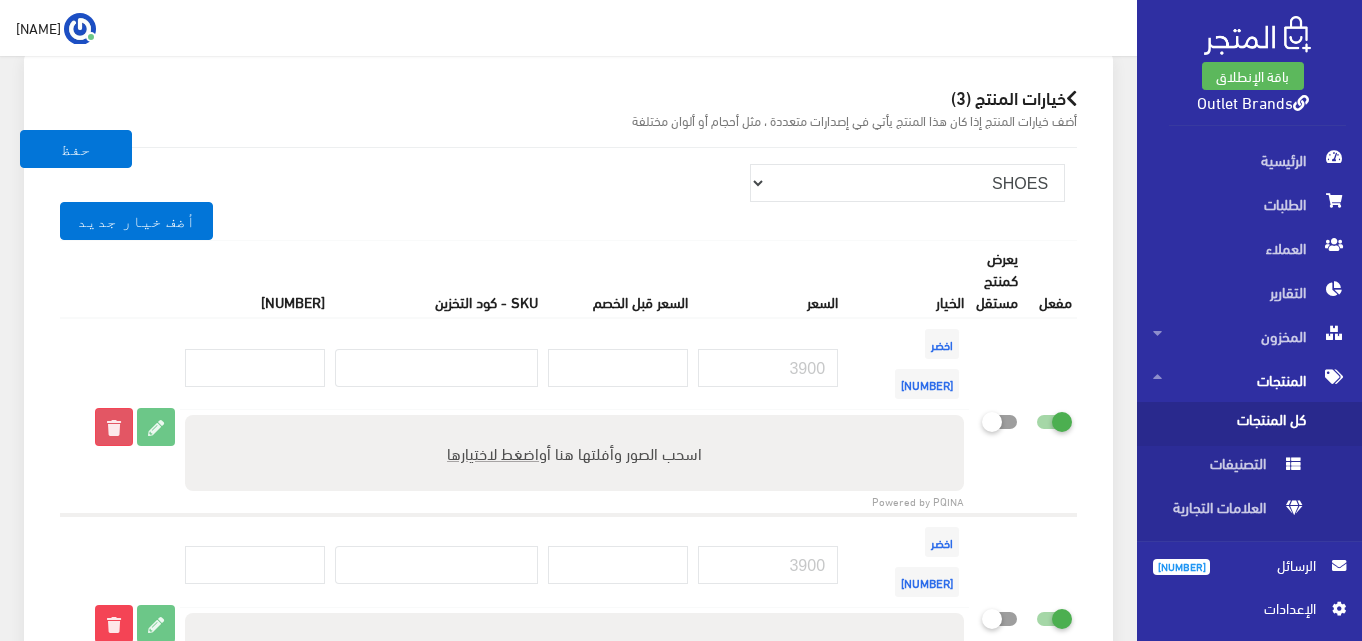 click at bounding box center (114, 427) 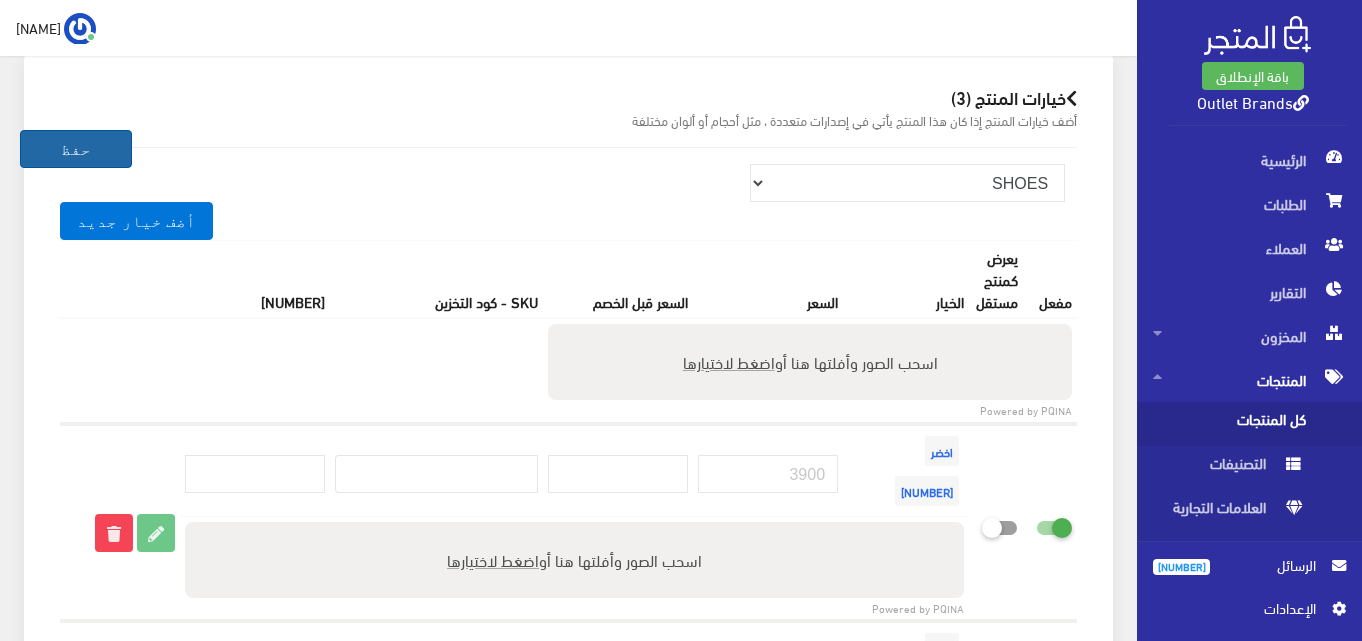 click on "حفظ" at bounding box center (76, 149) 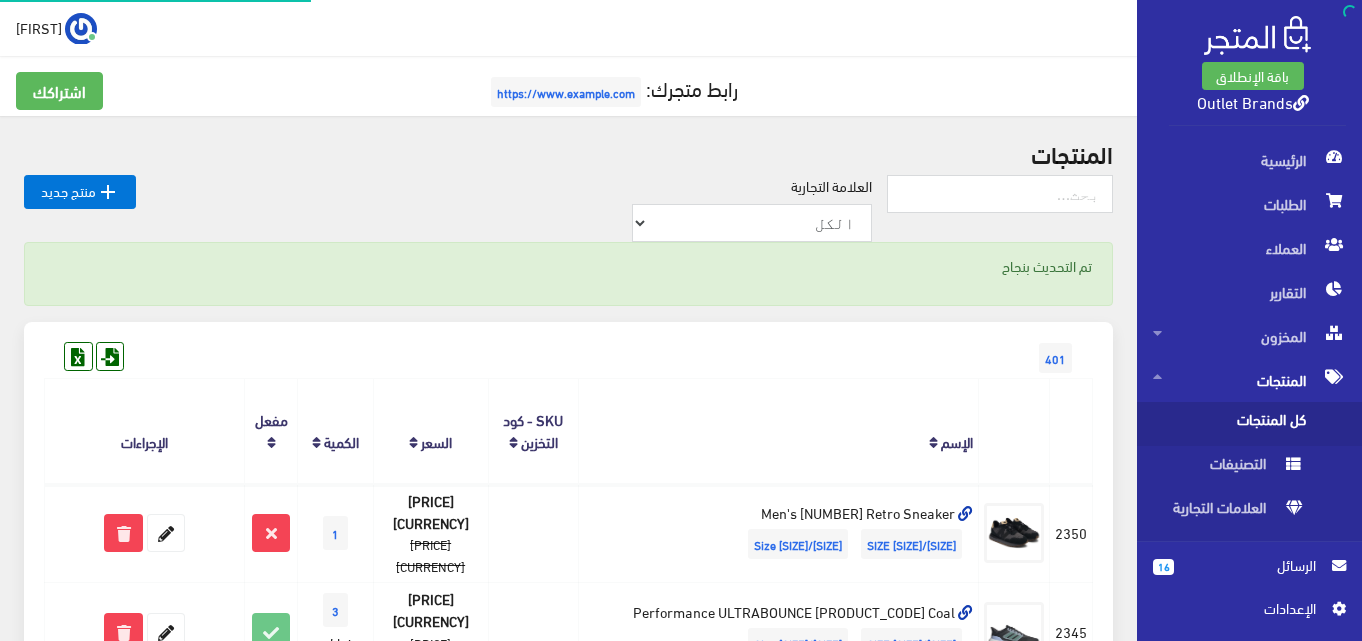 scroll, scrollTop: 0, scrollLeft: 0, axis: both 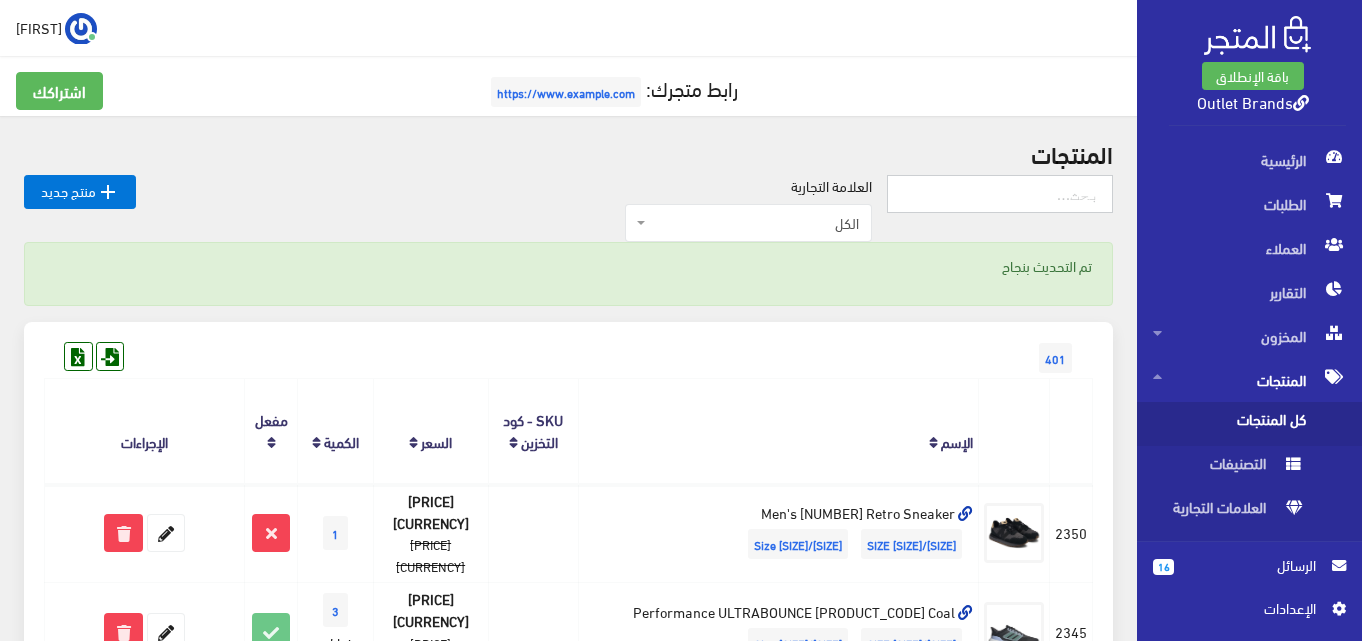 click at bounding box center (1000, 194) 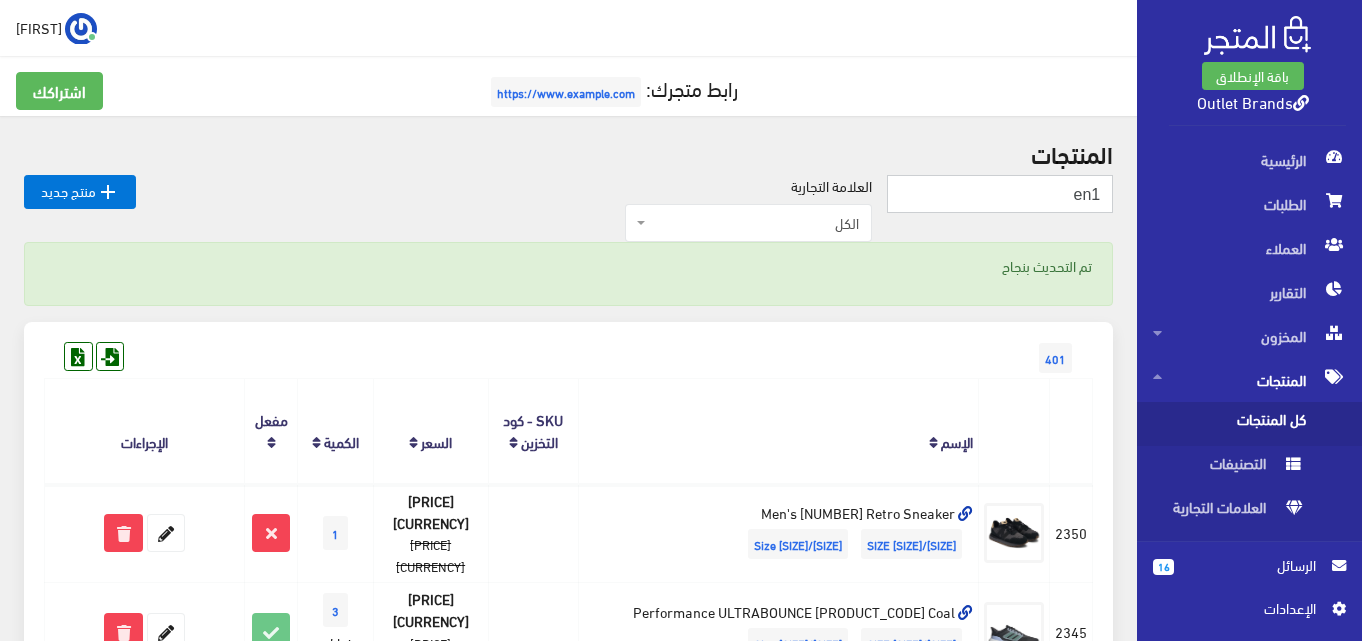type on "en1" 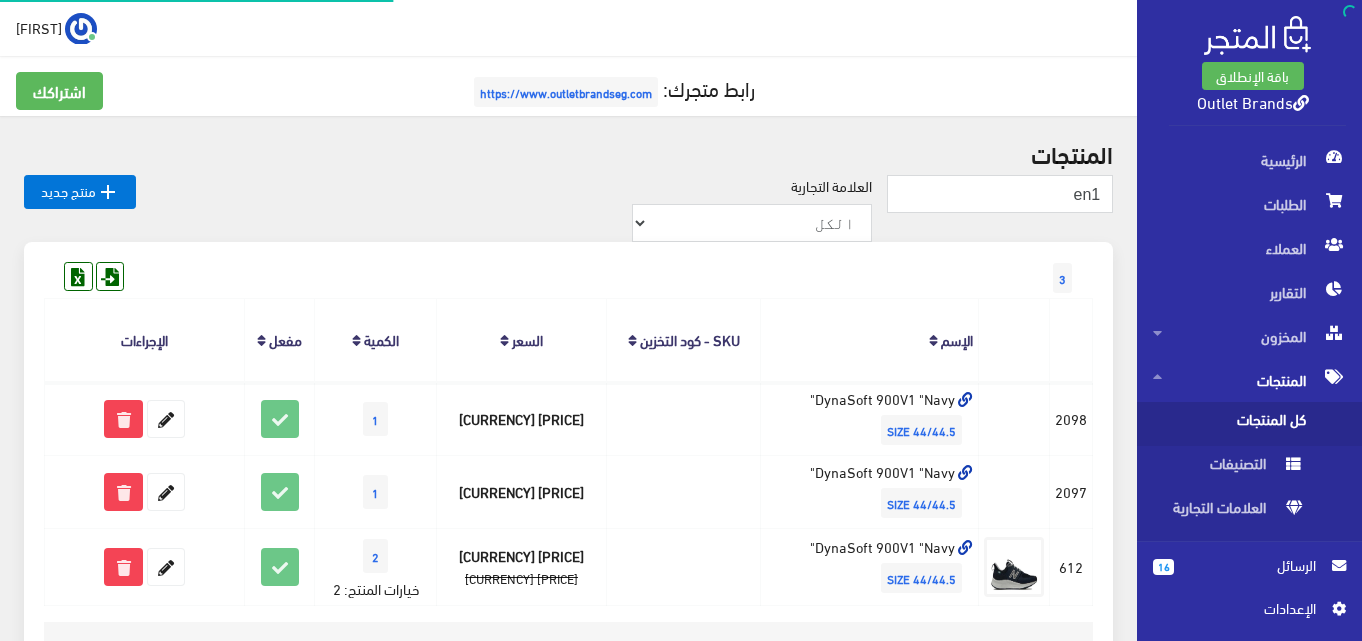 scroll, scrollTop: 0, scrollLeft: 0, axis: both 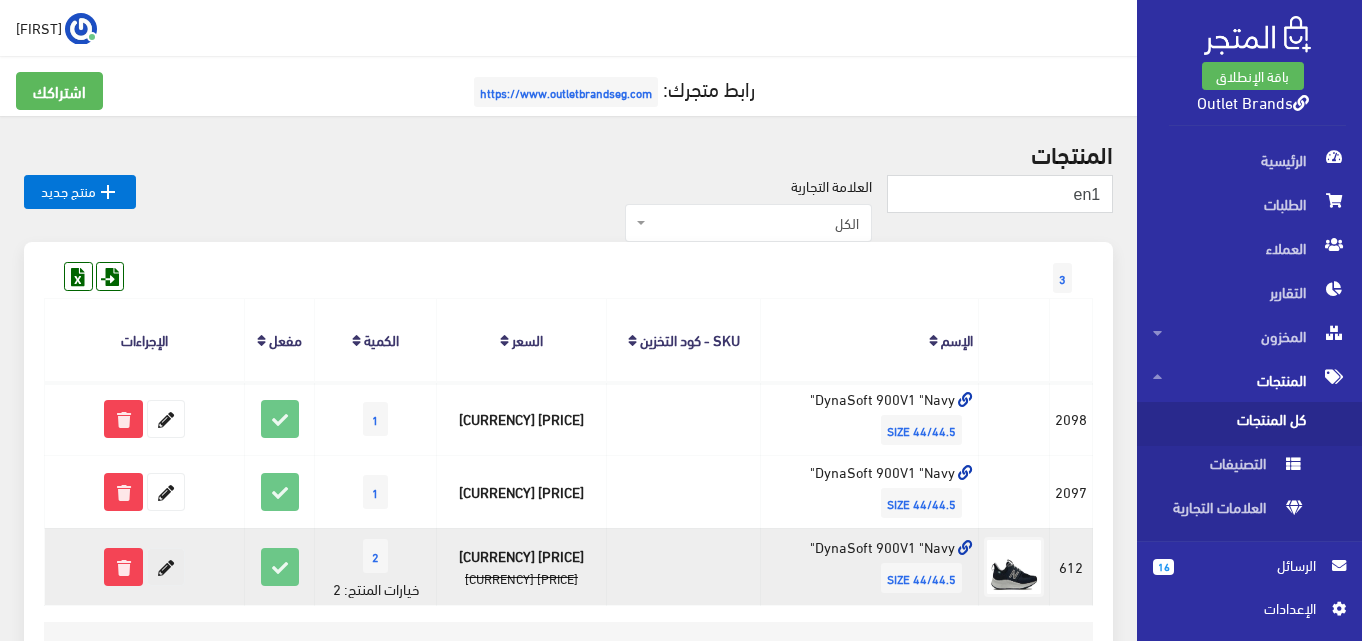 click at bounding box center (166, 567) 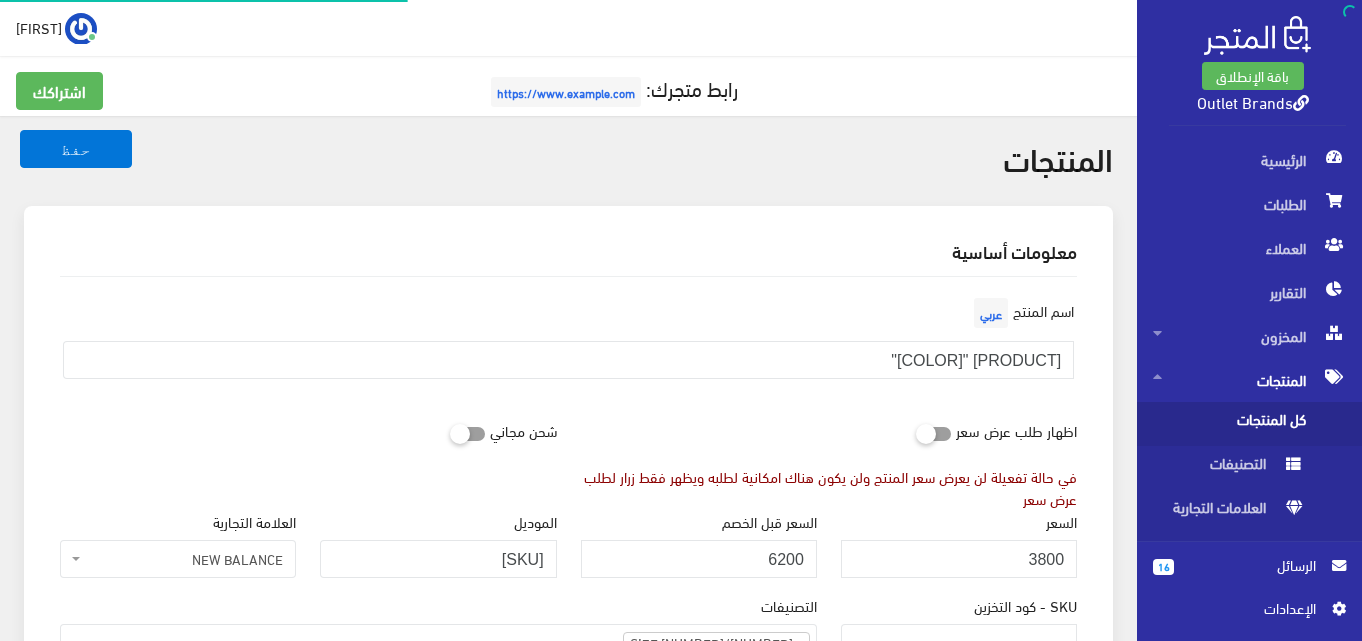 scroll, scrollTop: 0, scrollLeft: 0, axis: both 